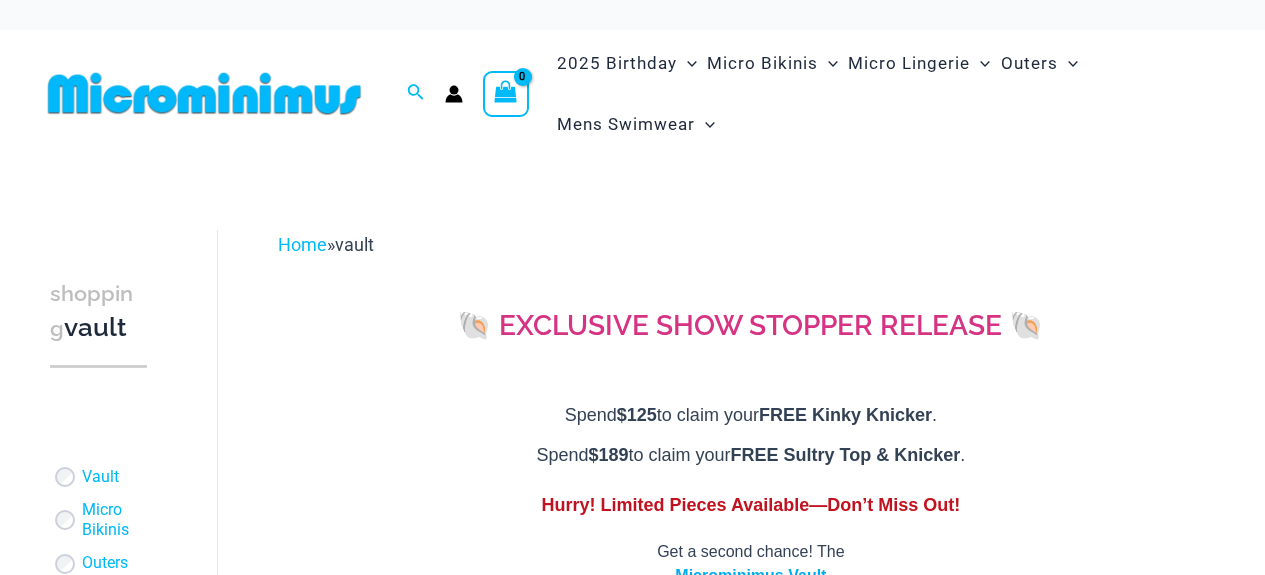 scroll, scrollTop: 0, scrollLeft: 0, axis: both 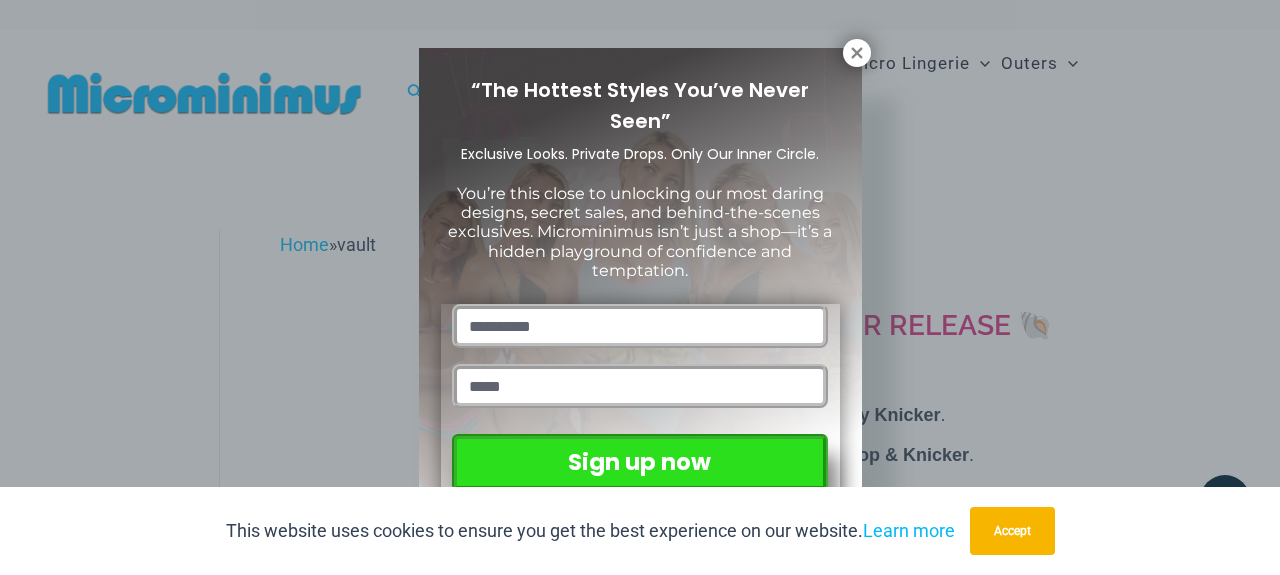 click at bounding box center (639, 326) 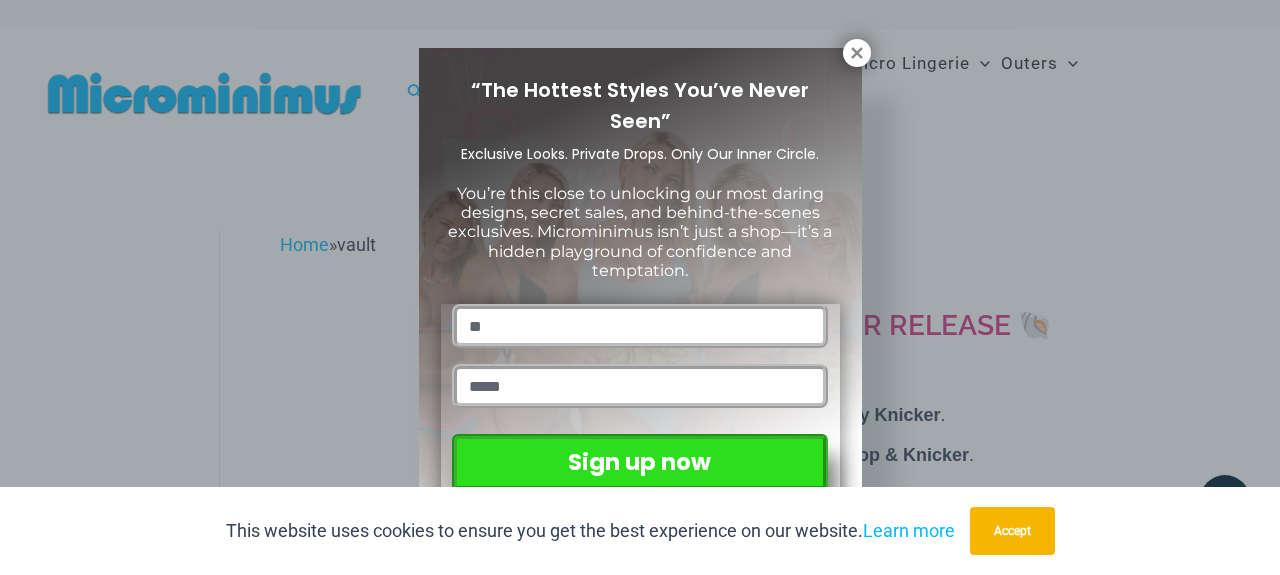 type on "**" 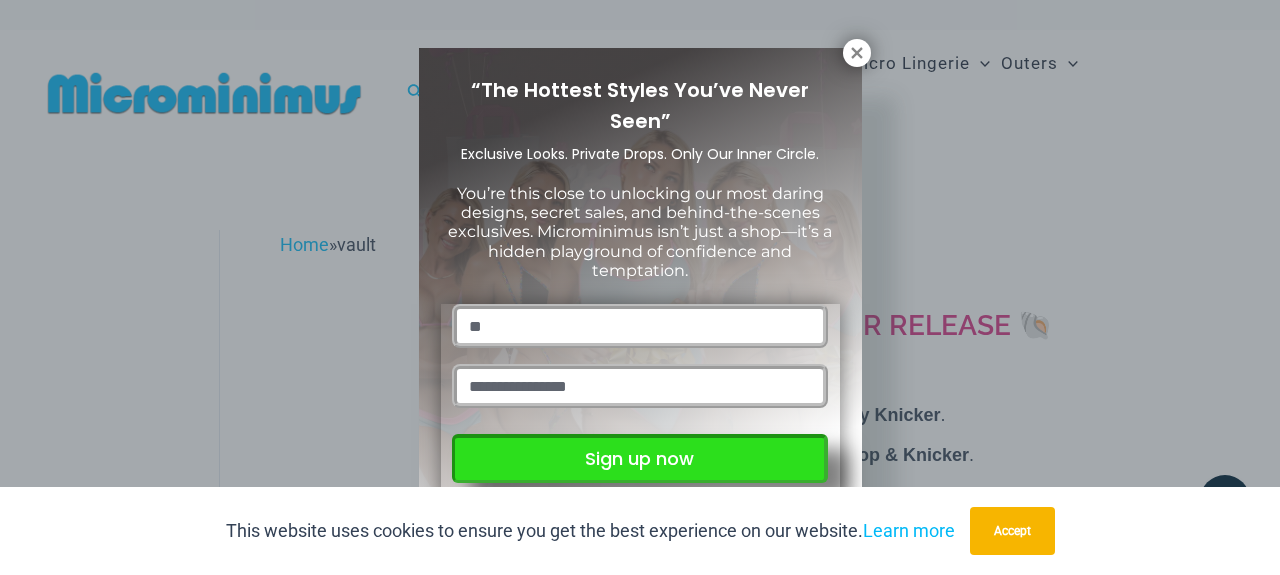 type on "**********" 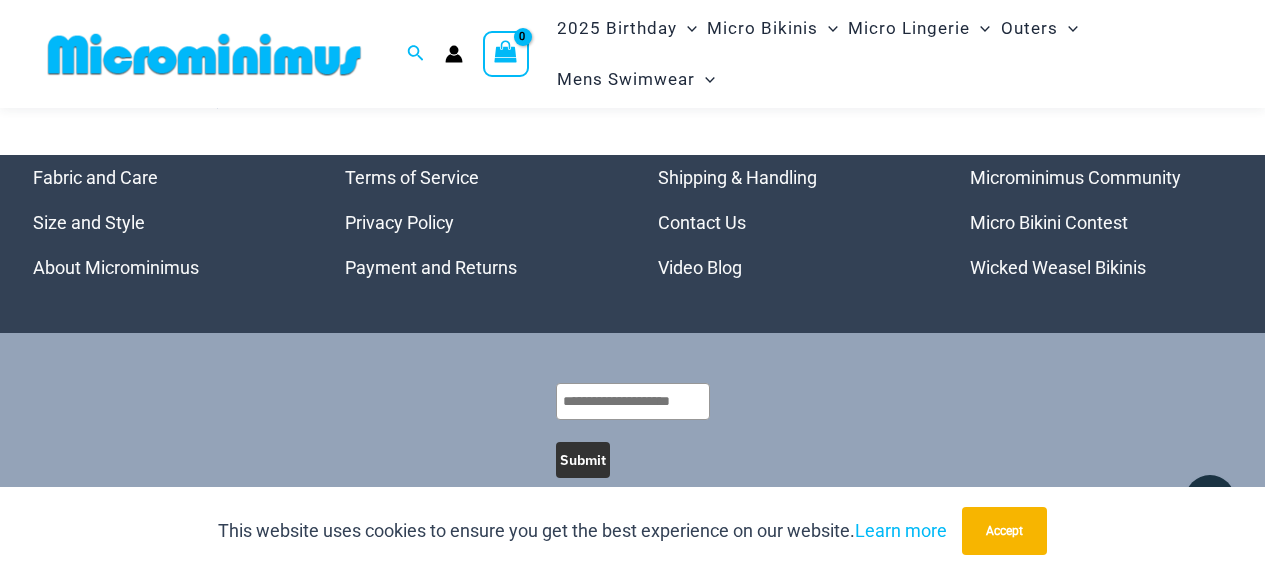 scroll, scrollTop: 5182, scrollLeft: 0, axis: vertical 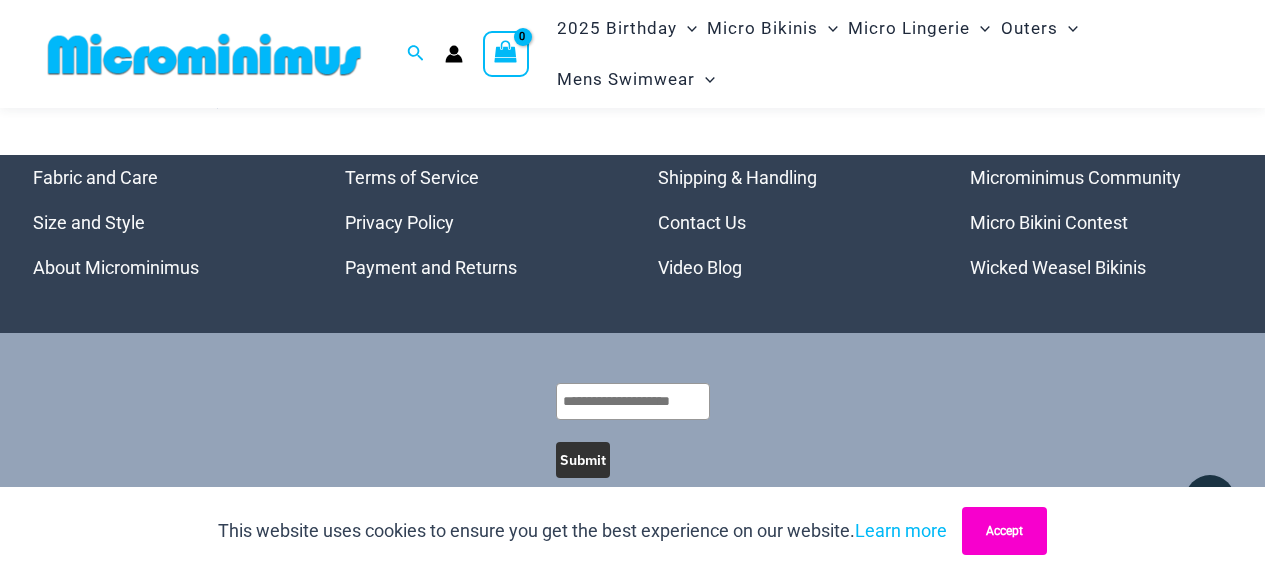 click on "Accept" at bounding box center [1004, 531] 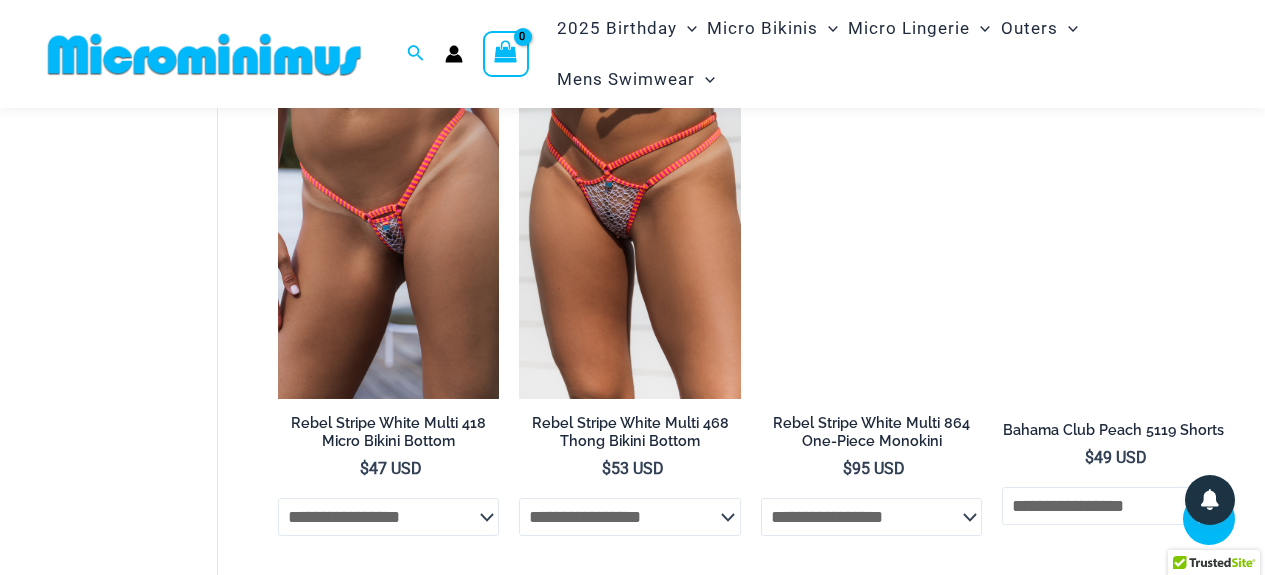 scroll, scrollTop: 4582, scrollLeft: 0, axis: vertical 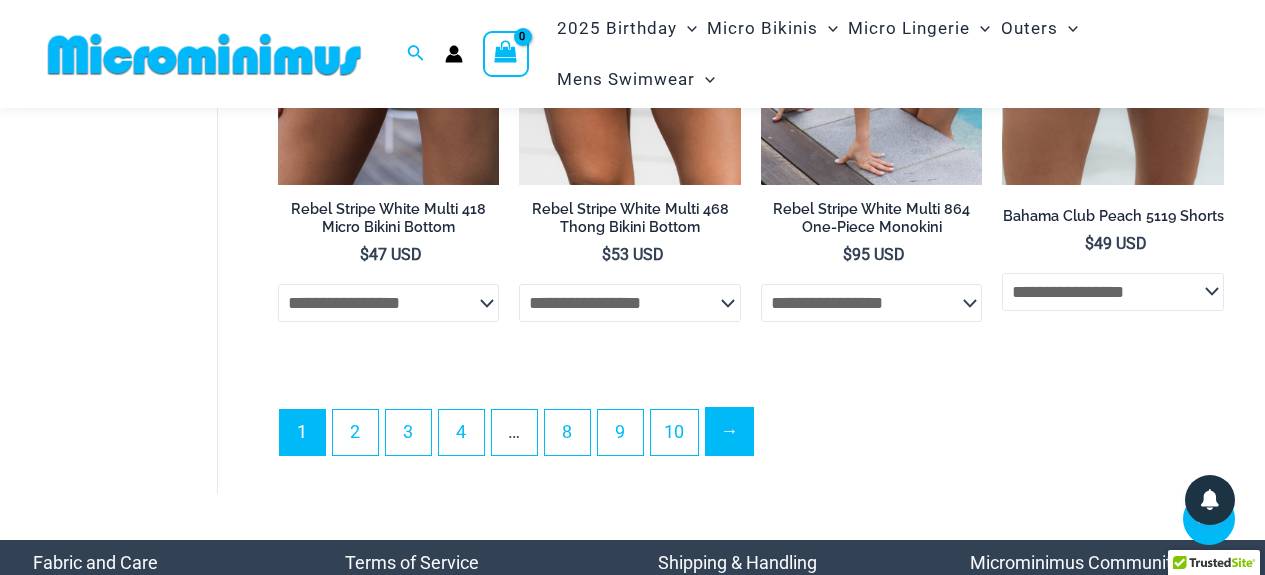 click on "→" at bounding box center [729, 431] 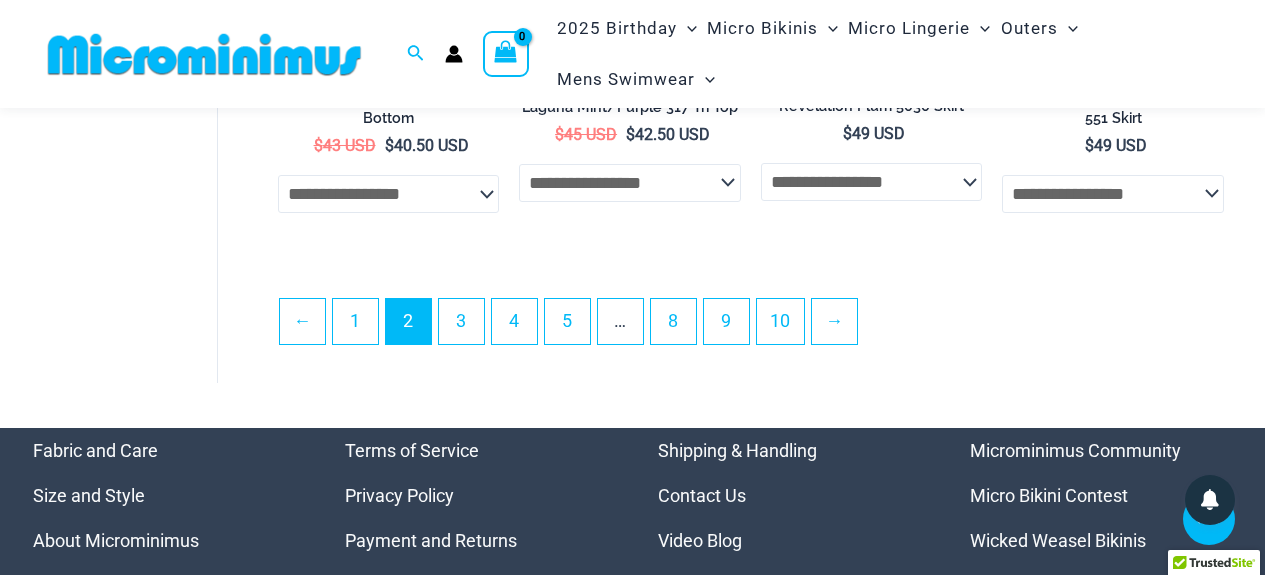 scroll, scrollTop: 4286, scrollLeft: 0, axis: vertical 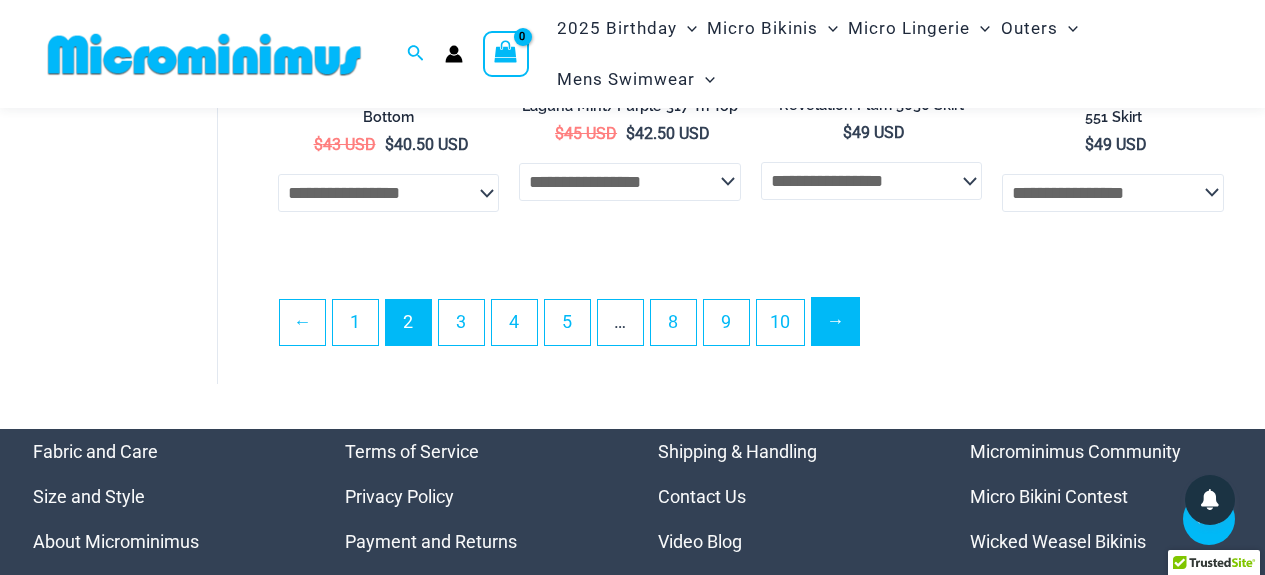 click on "→" at bounding box center (835, 321) 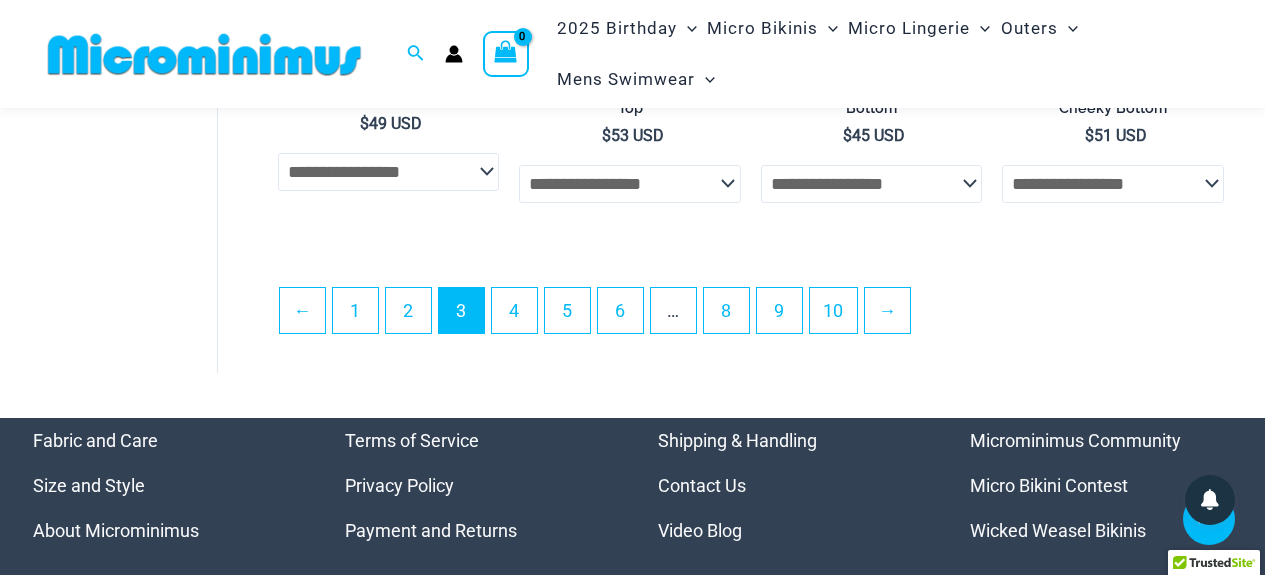 scroll, scrollTop: 4285, scrollLeft: 0, axis: vertical 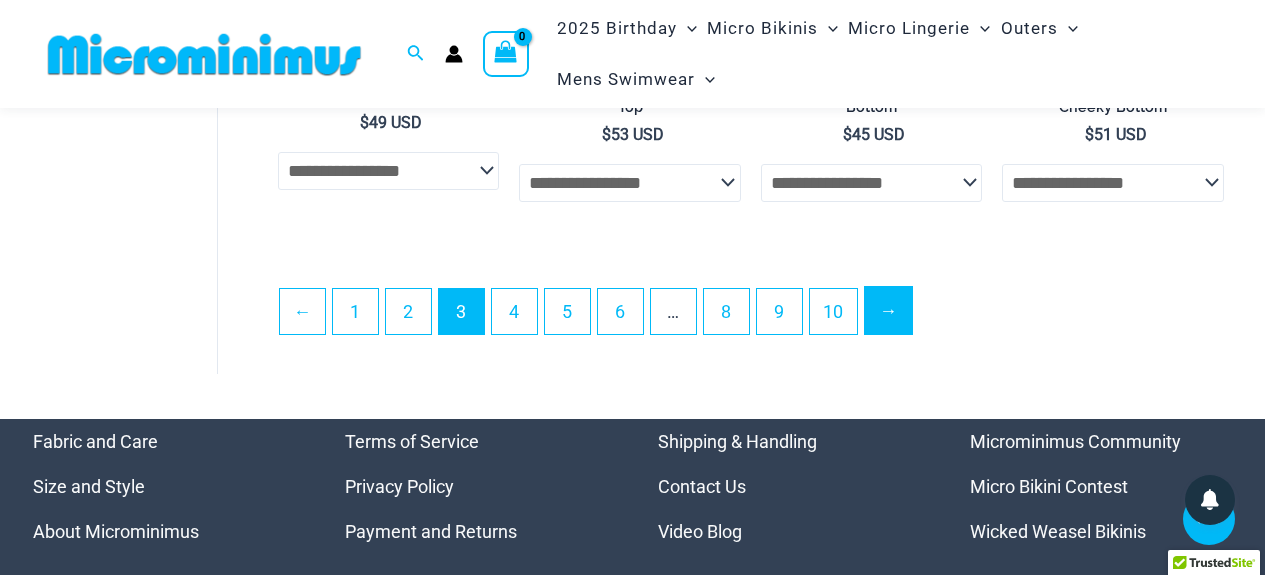 click on "→" at bounding box center [888, 310] 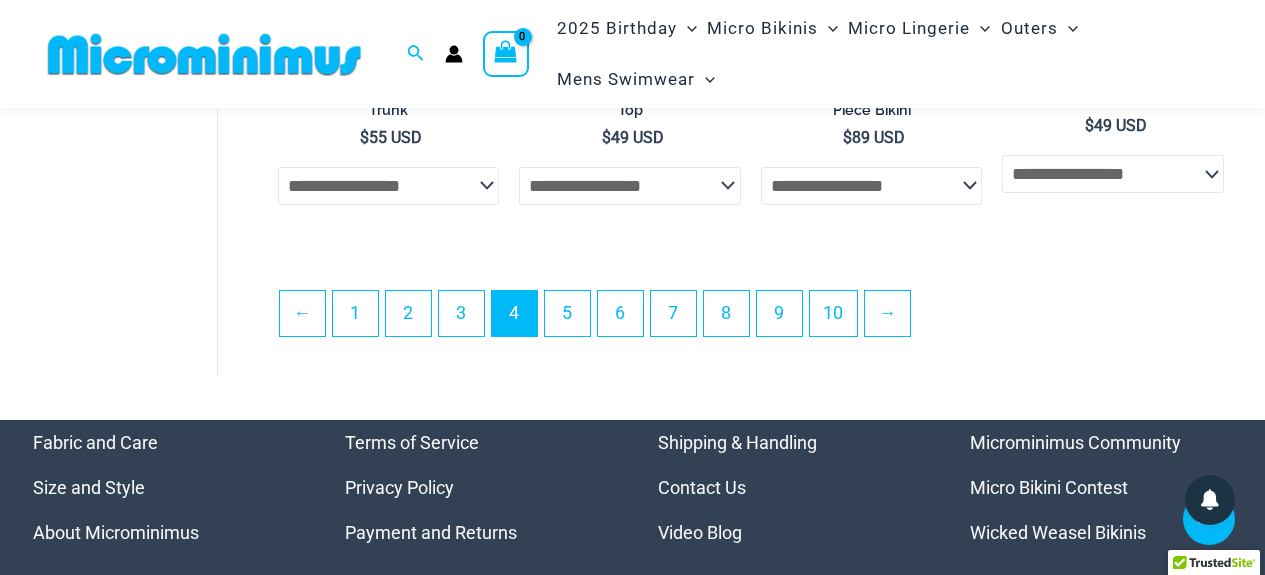 scroll, scrollTop: 4300, scrollLeft: 0, axis: vertical 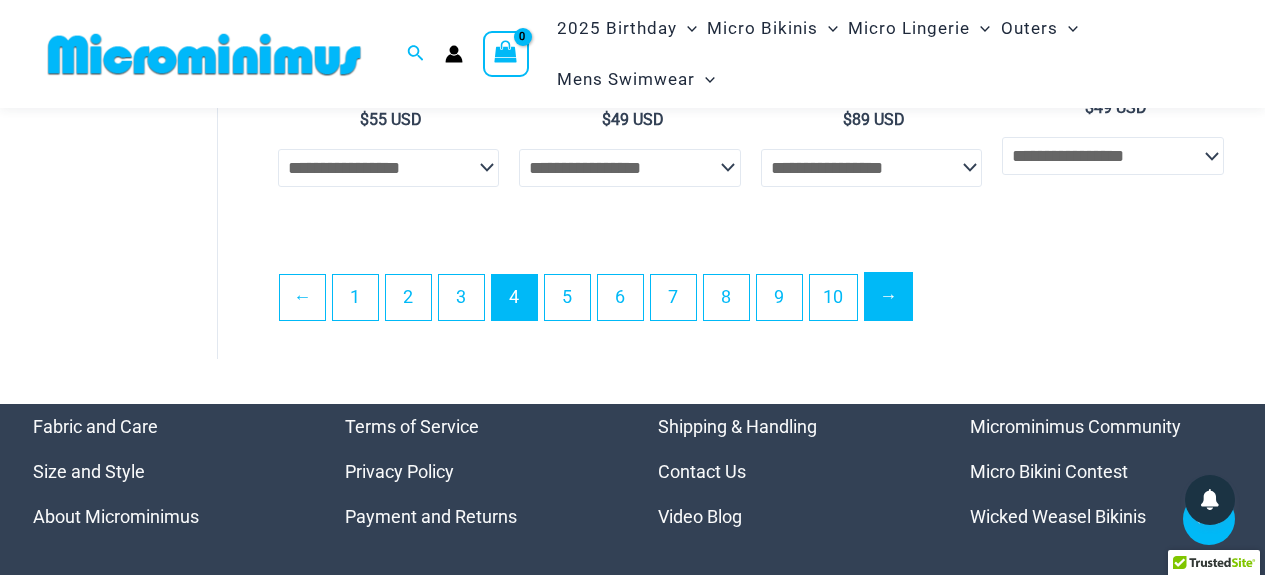 click on "→" at bounding box center (888, 296) 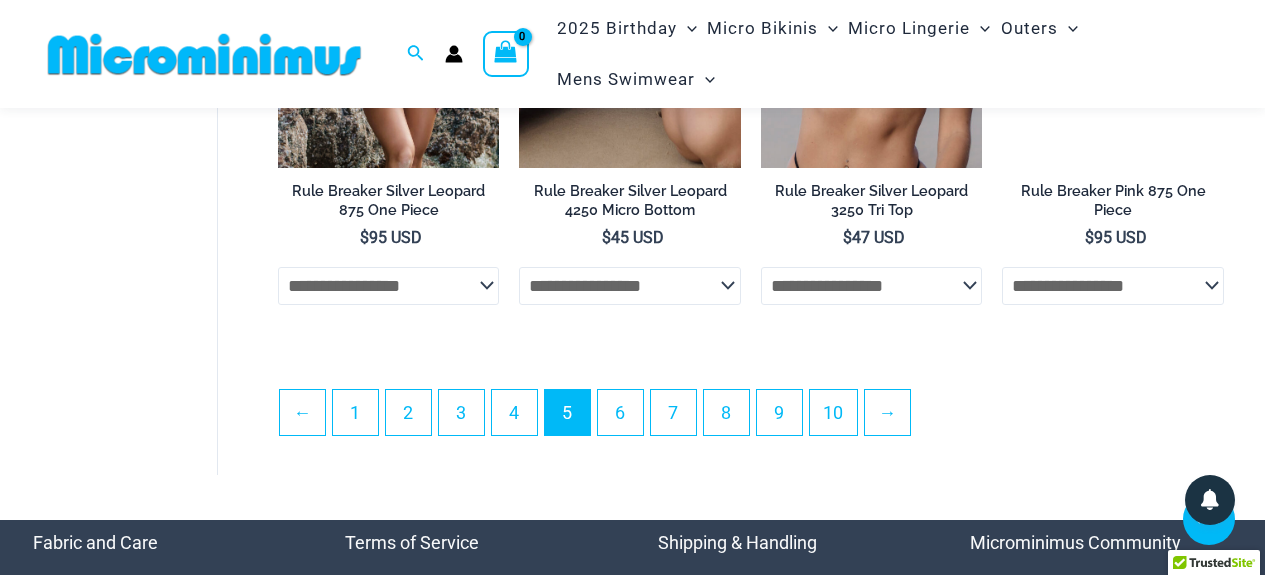 scroll, scrollTop: 4389, scrollLeft: 0, axis: vertical 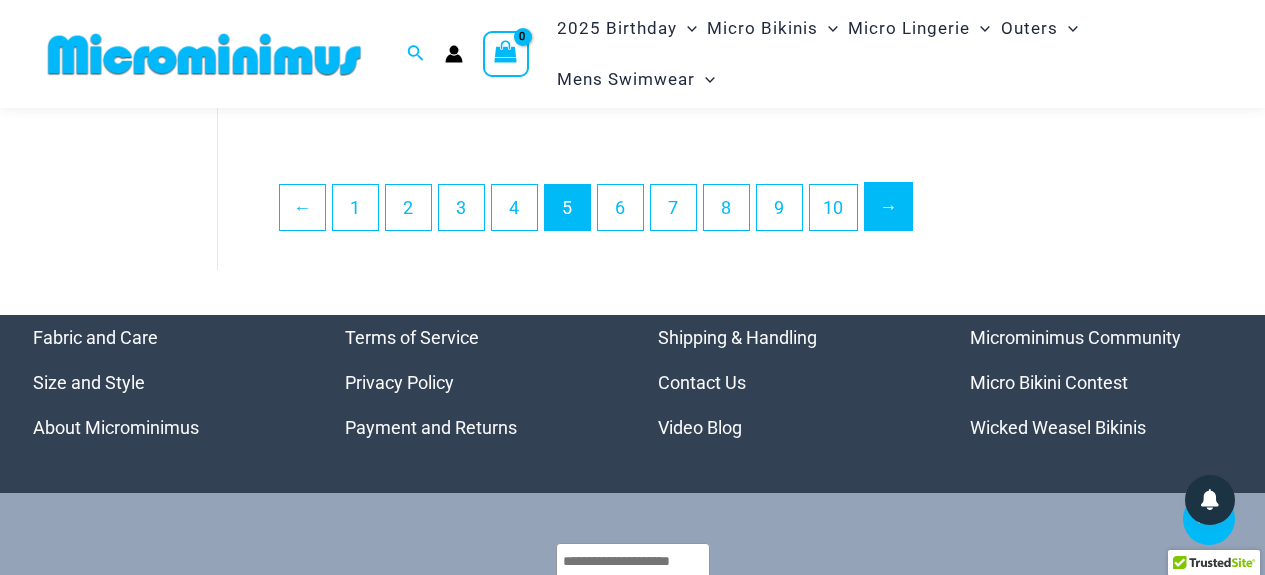 click on "→" at bounding box center (888, 206) 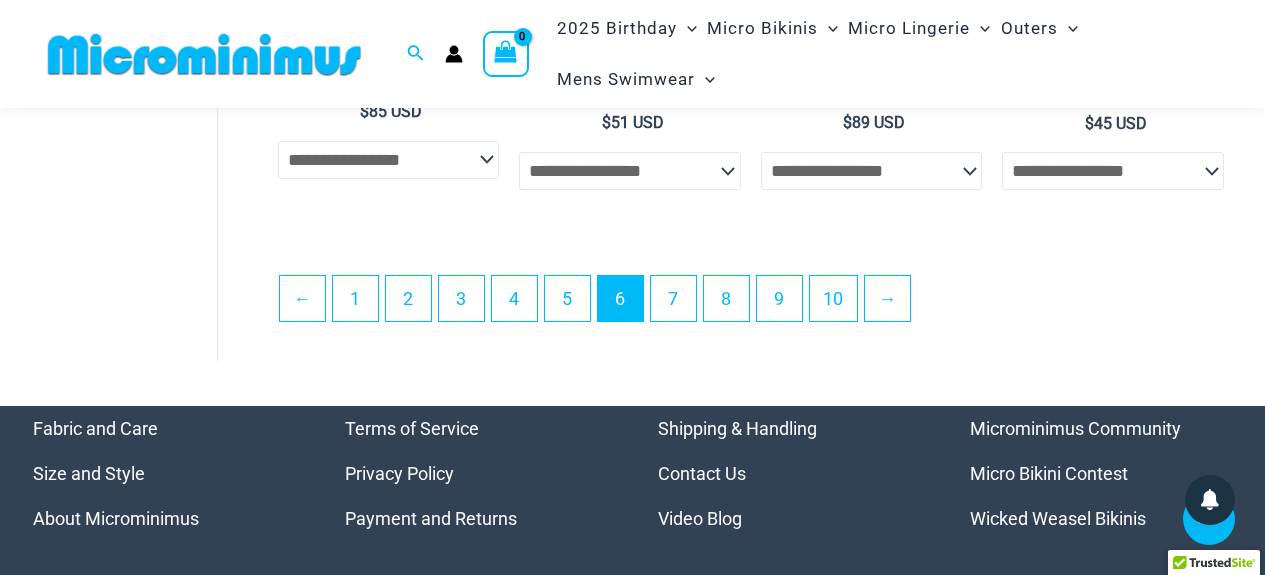 scroll, scrollTop: 4300, scrollLeft: 0, axis: vertical 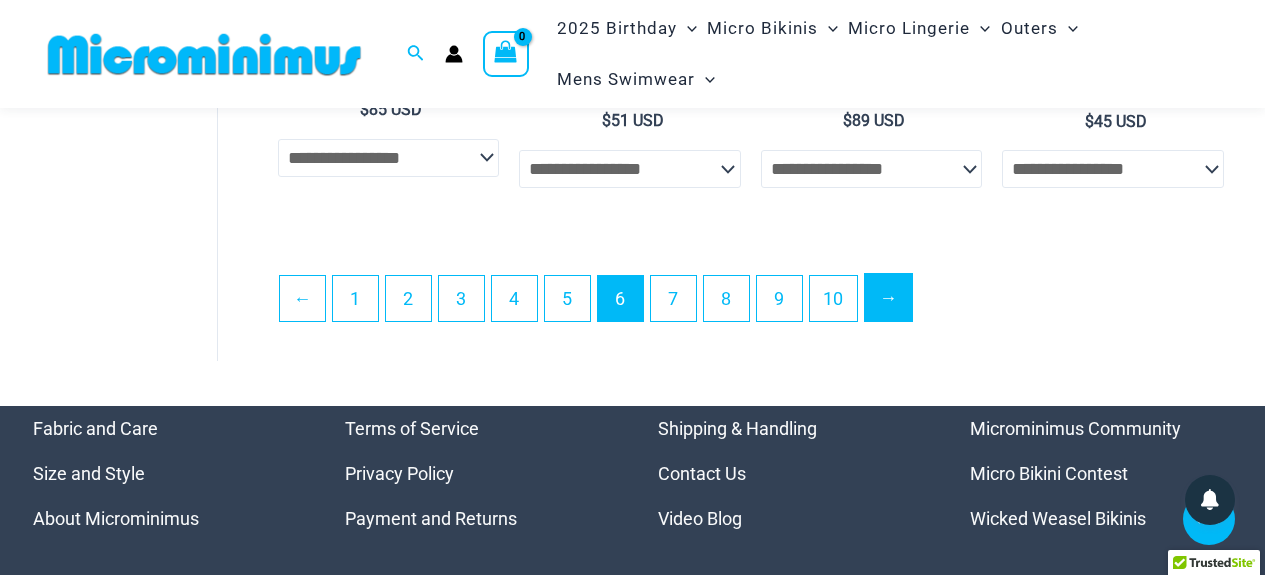click on "→" at bounding box center (888, 297) 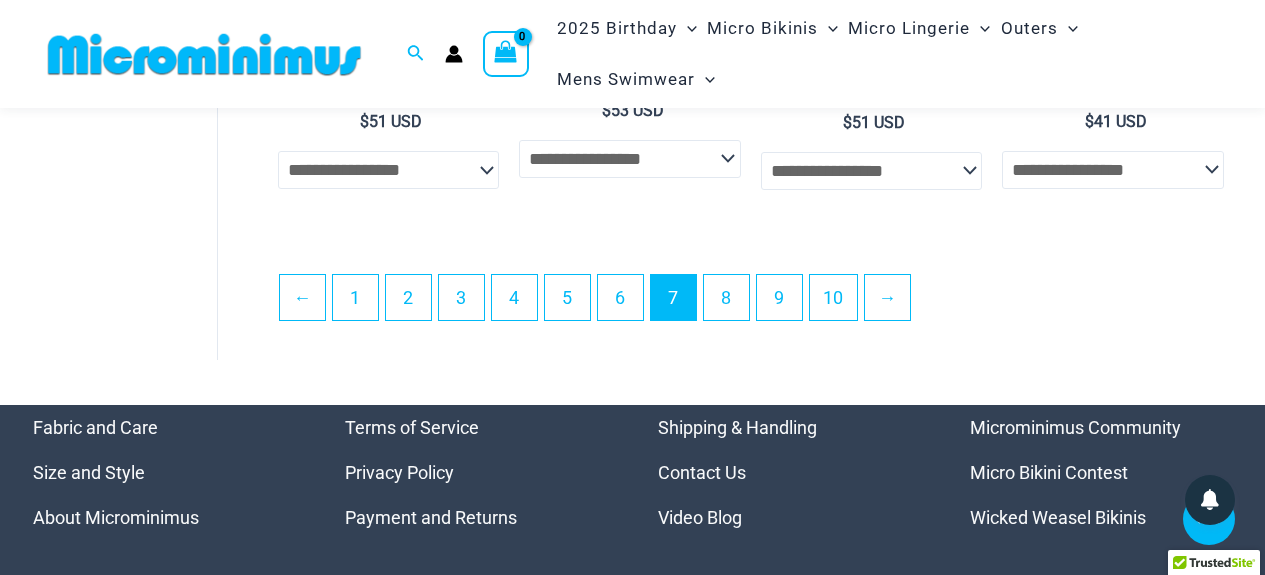 scroll, scrollTop: 4400, scrollLeft: 0, axis: vertical 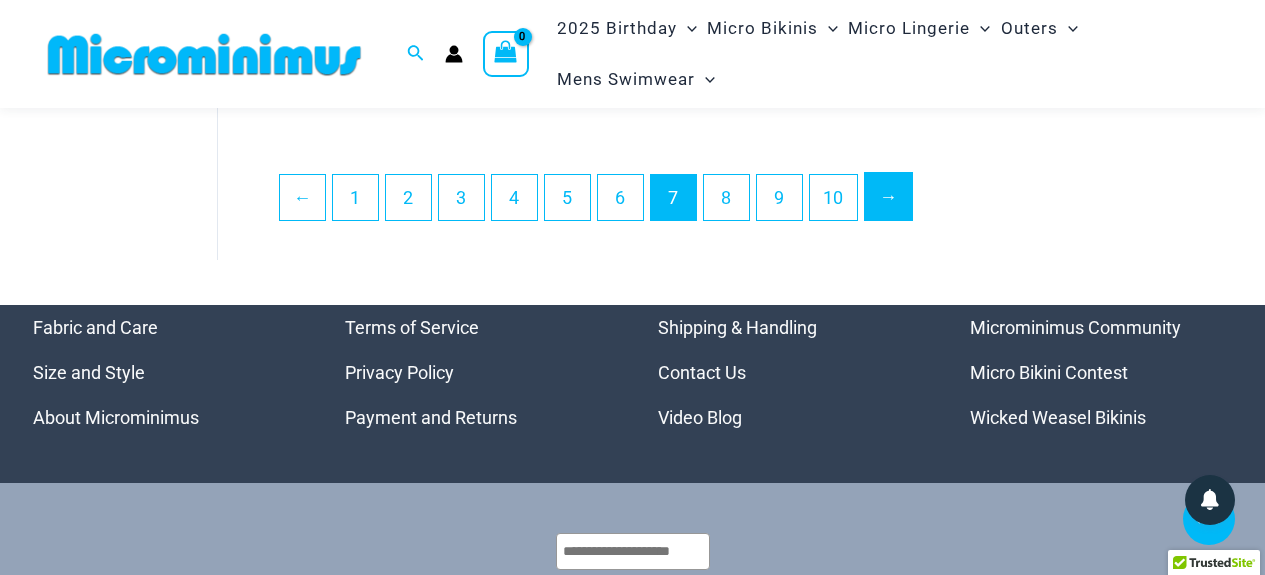 click on "→" at bounding box center [888, 196] 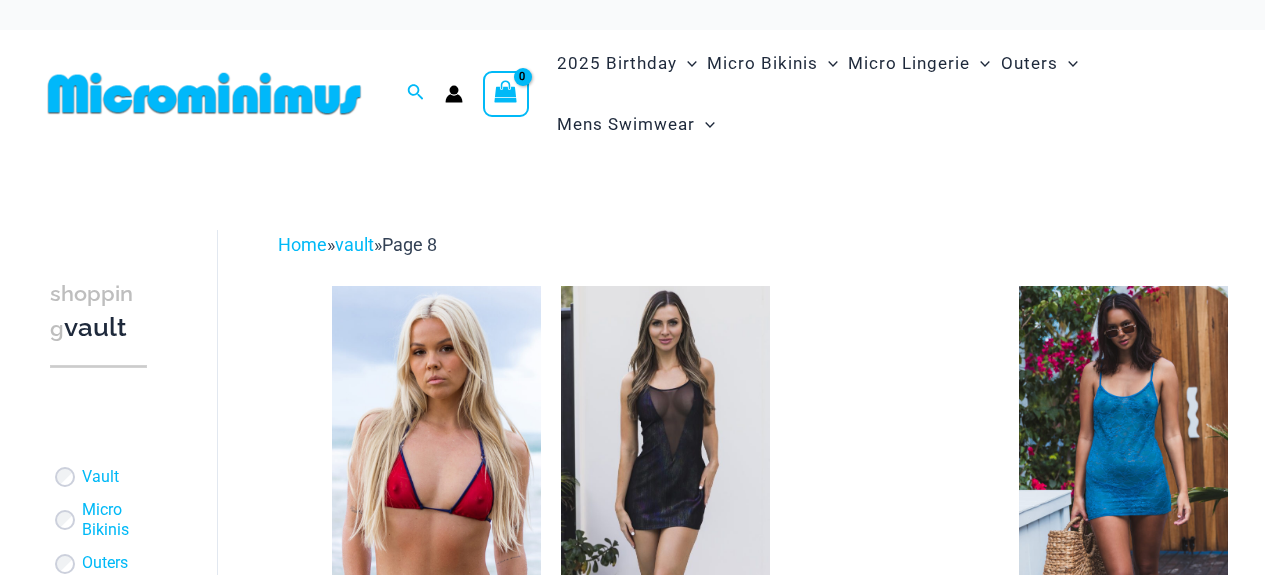 scroll, scrollTop: 0, scrollLeft: 0, axis: both 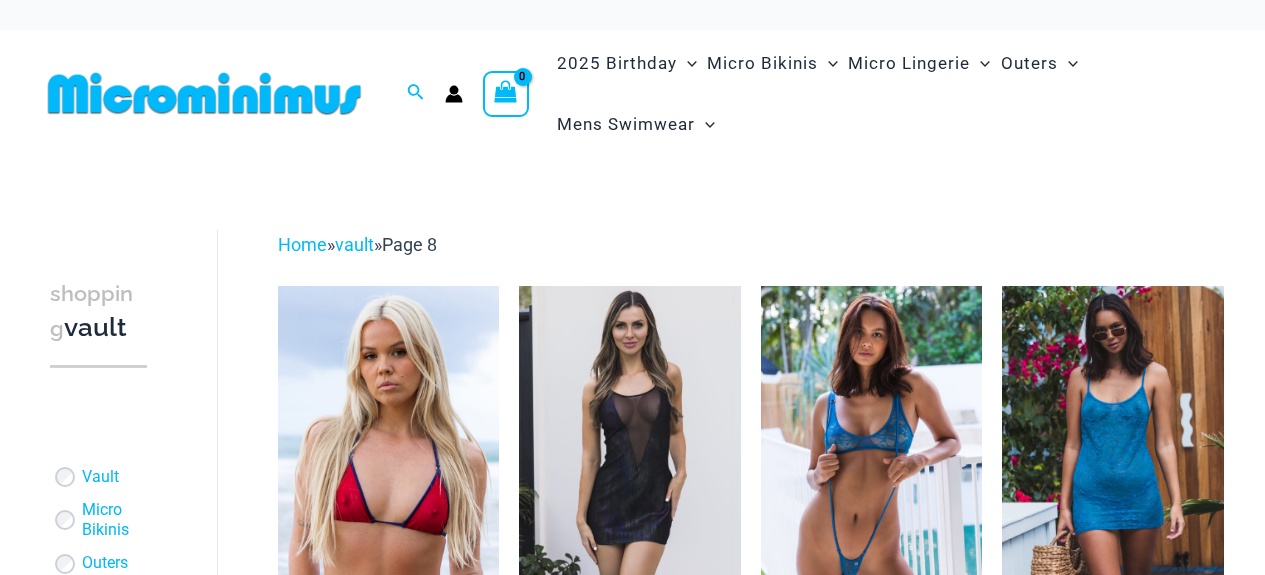 select 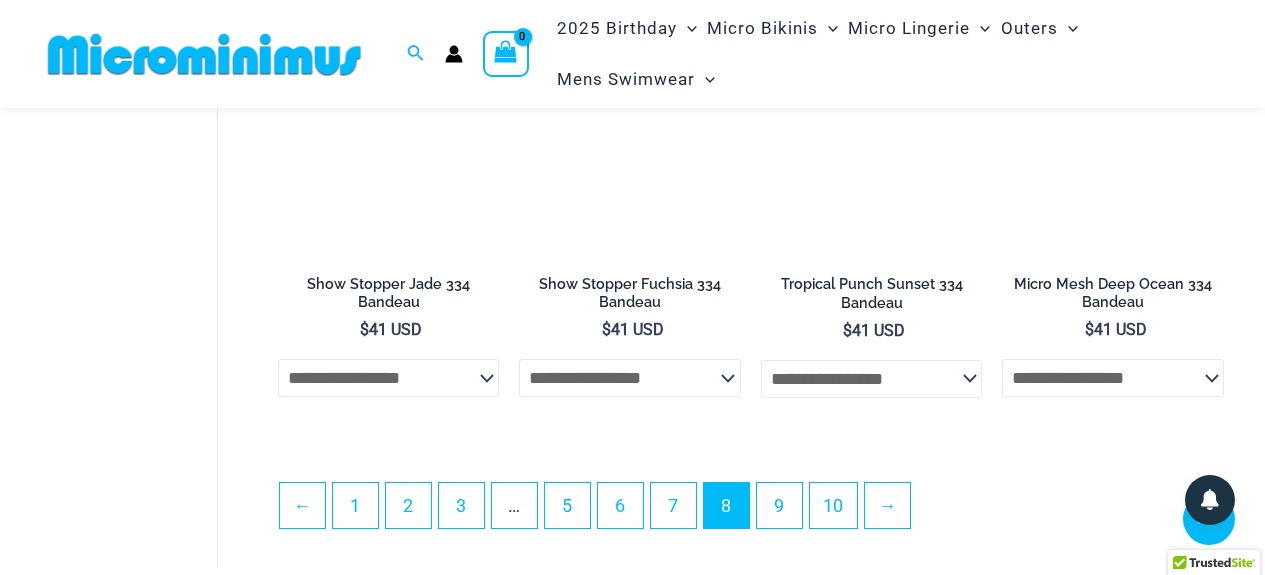 scroll, scrollTop: 4200, scrollLeft: 0, axis: vertical 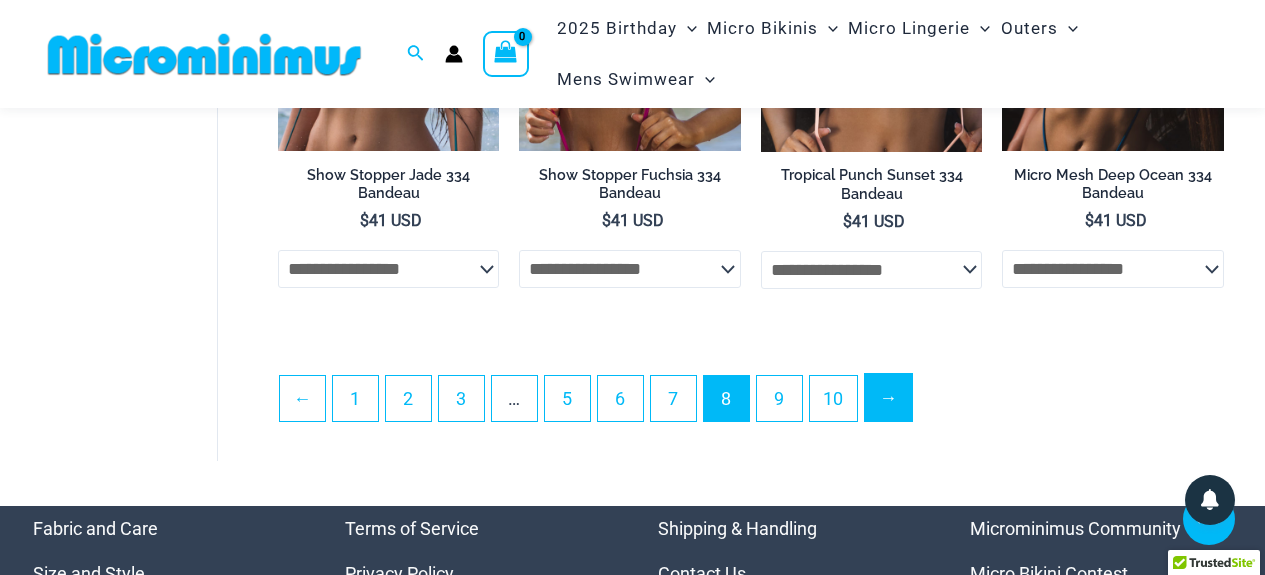 click on "→" at bounding box center (888, 397) 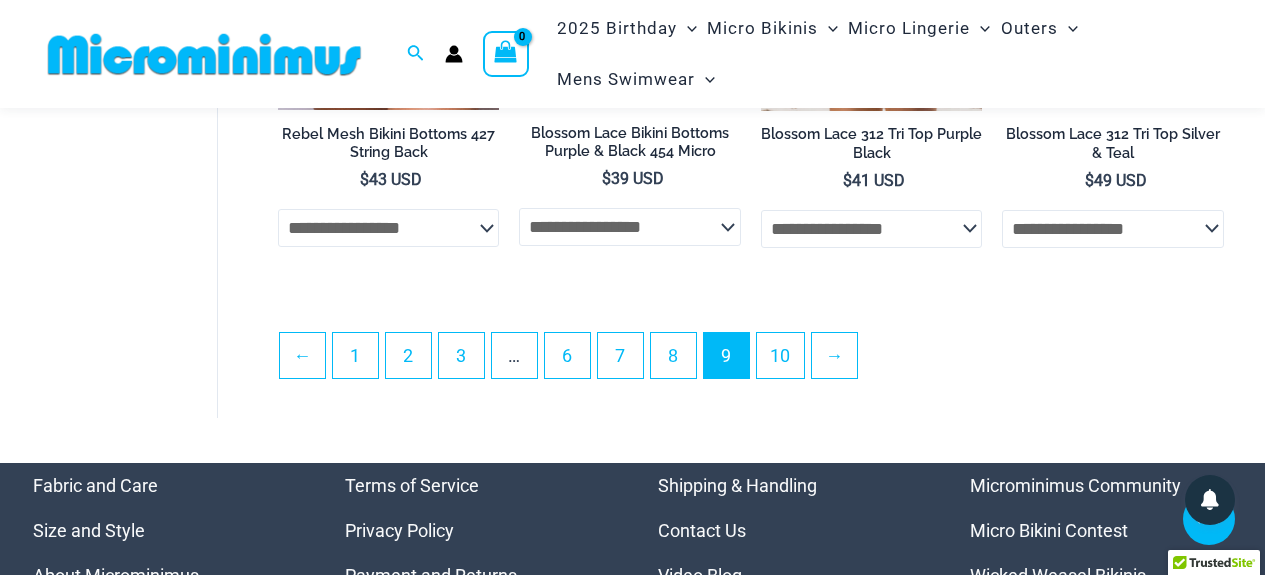 scroll, scrollTop: 4300, scrollLeft: 0, axis: vertical 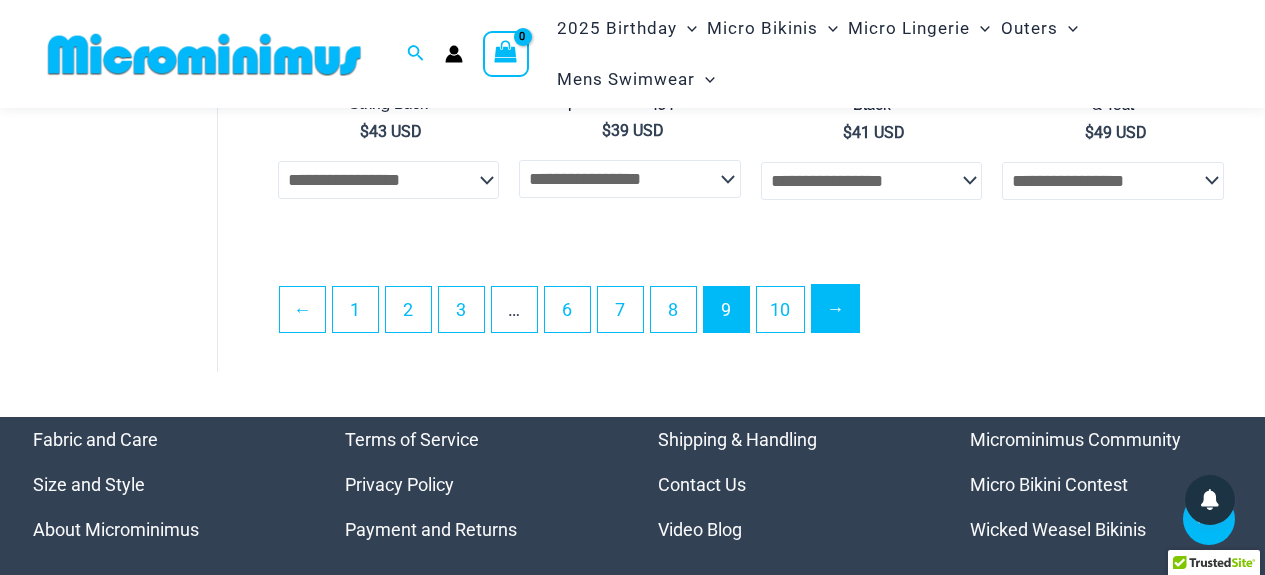 click on "→" at bounding box center [835, 308] 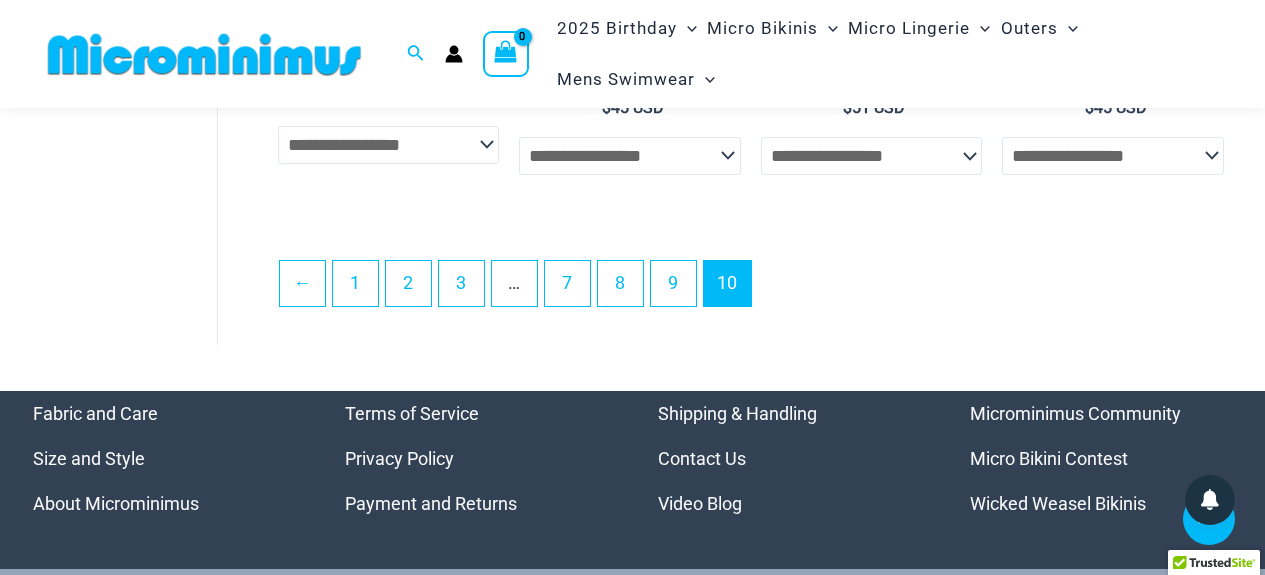 scroll, scrollTop: 2284, scrollLeft: 0, axis: vertical 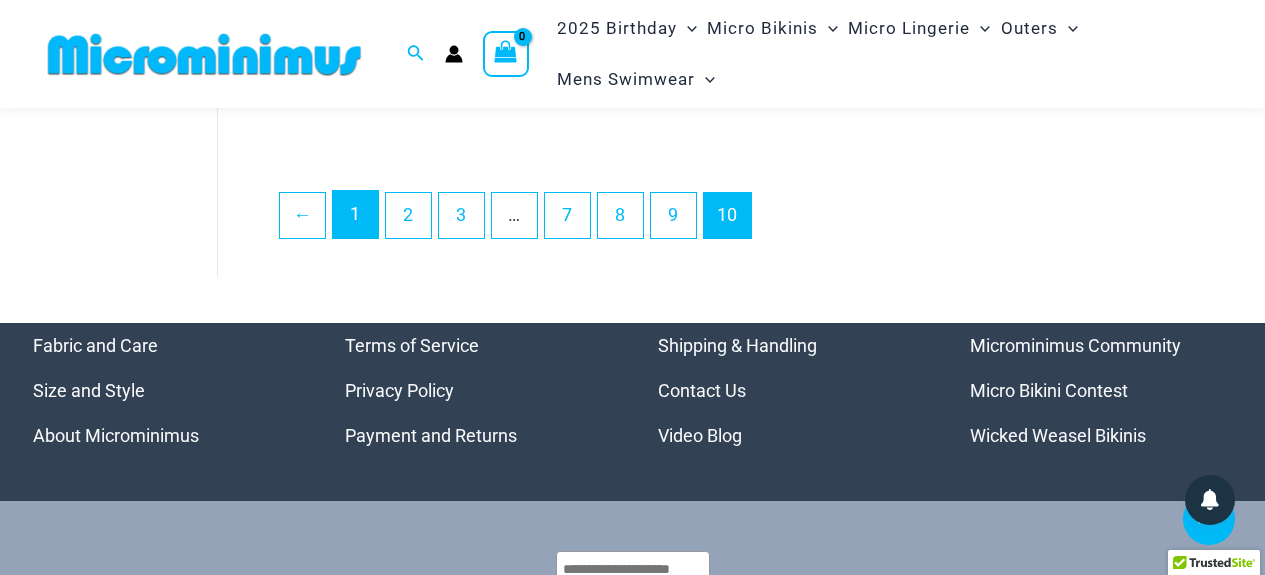click on "1" at bounding box center (355, 214) 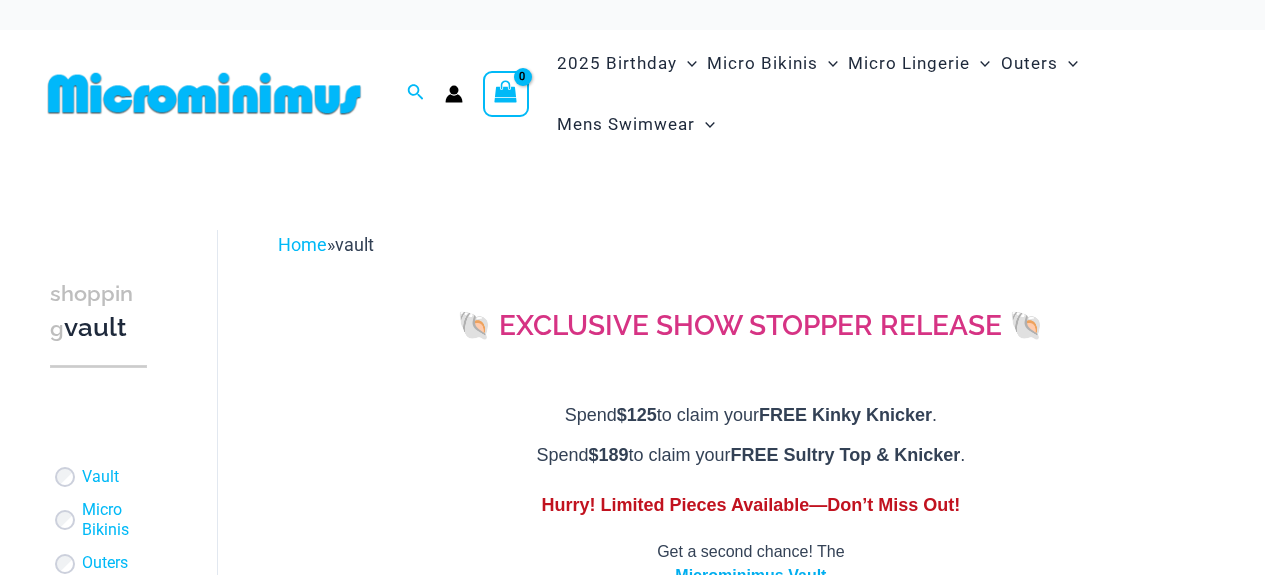 scroll, scrollTop: 0, scrollLeft: 0, axis: both 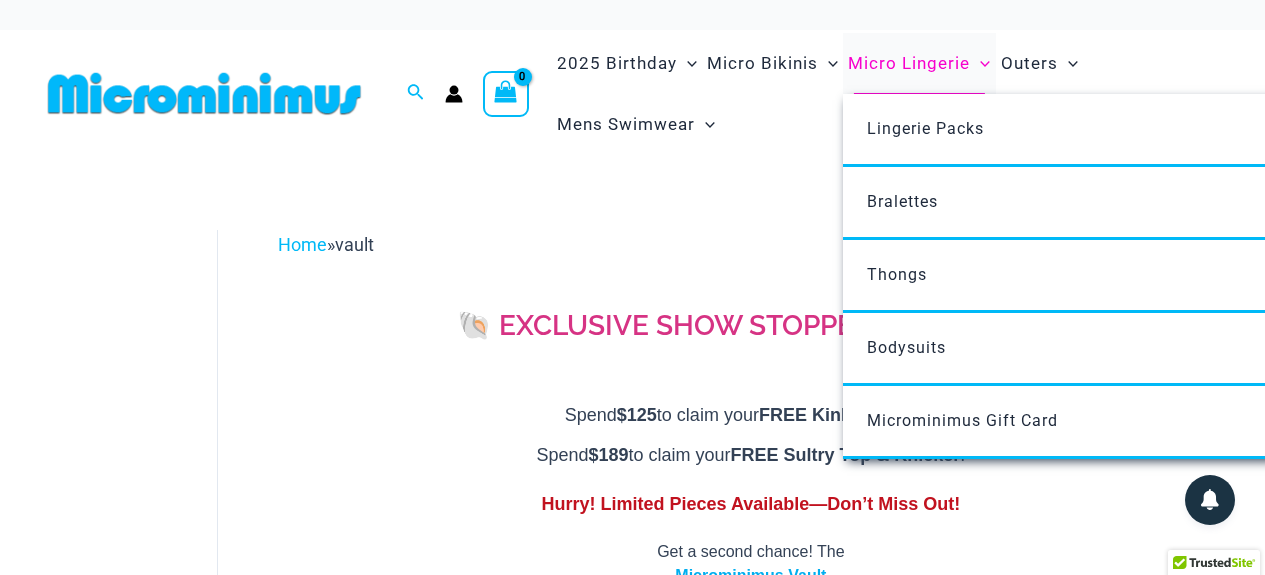 click on "Micro Lingerie" at bounding box center [909, 63] 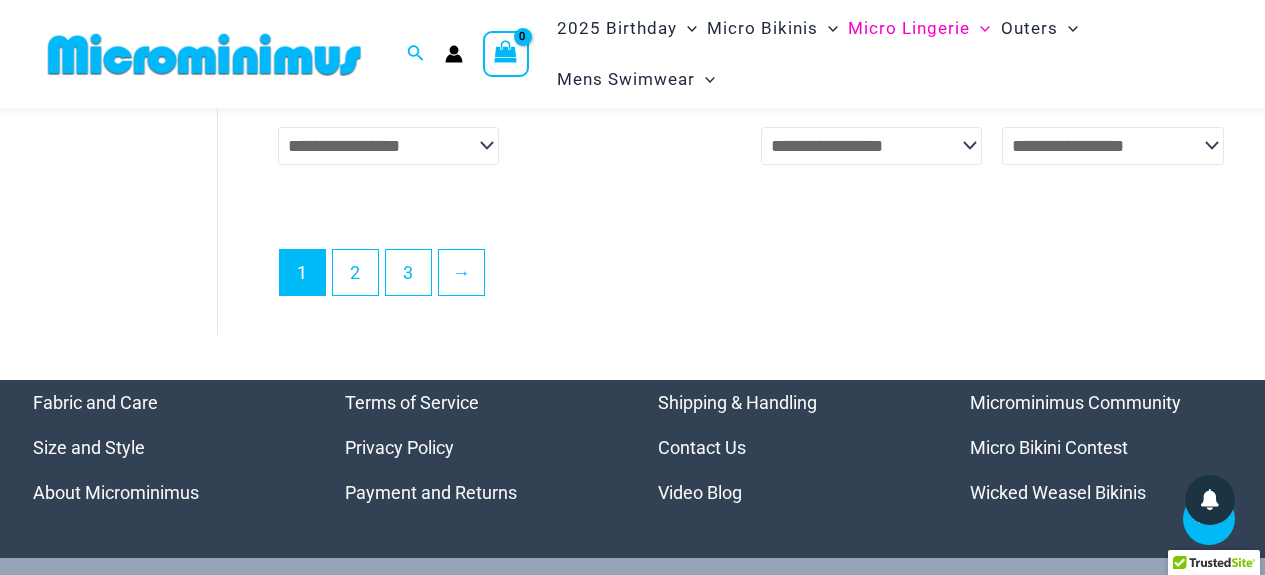 scroll, scrollTop: 4486, scrollLeft: 0, axis: vertical 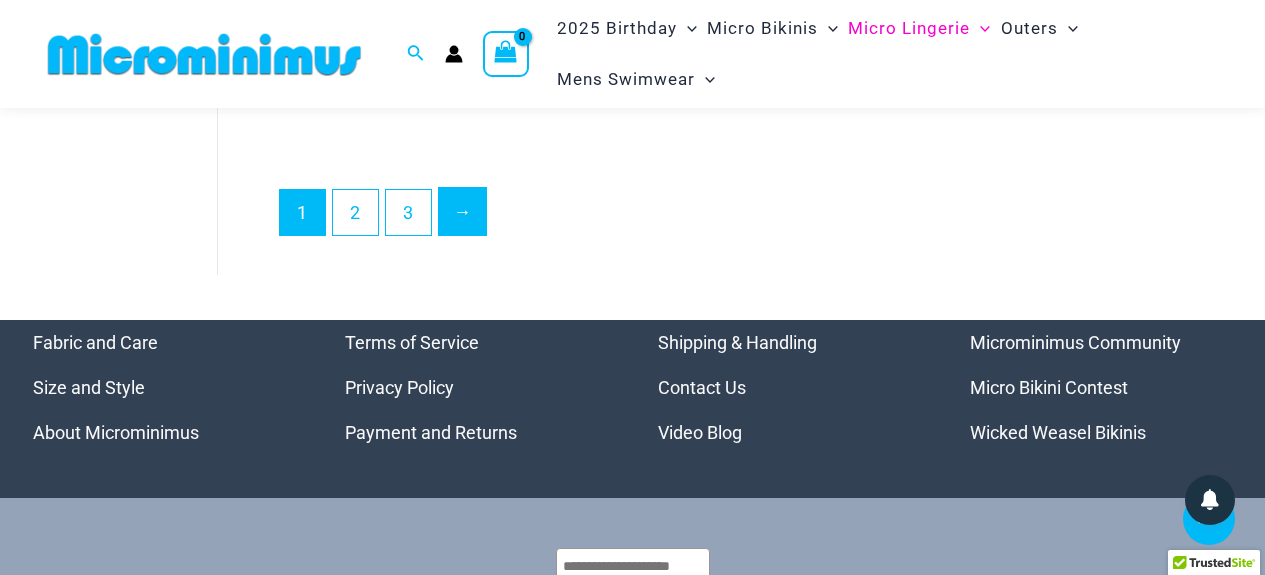 click on "→" at bounding box center [462, 211] 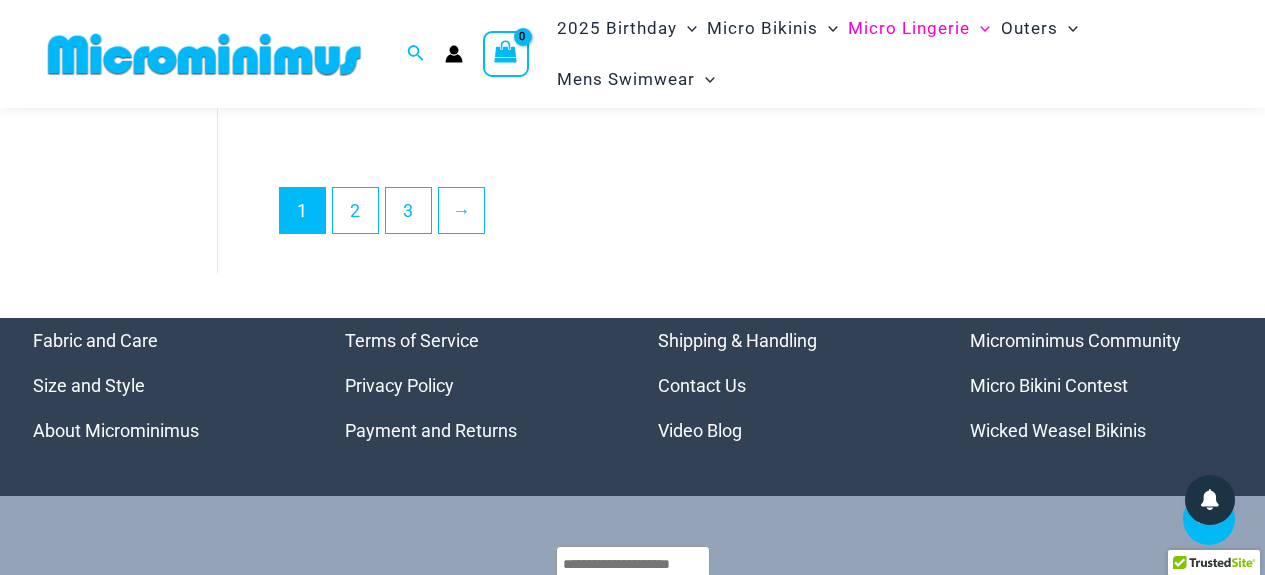 scroll, scrollTop: 4448, scrollLeft: 0, axis: vertical 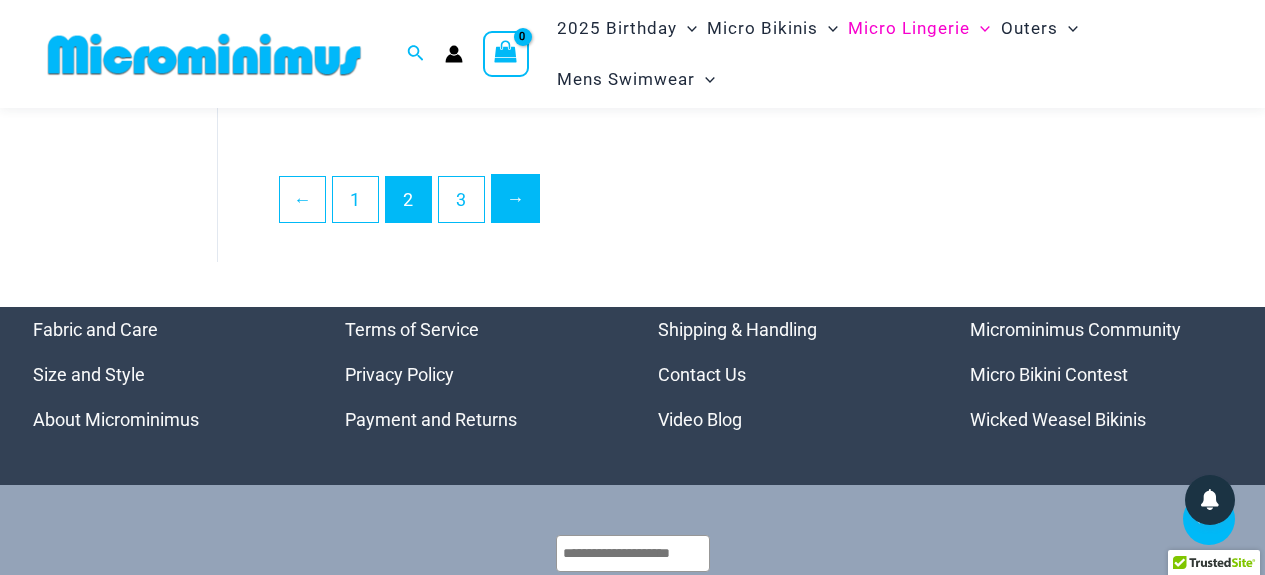 click on "→" at bounding box center (515, 198) 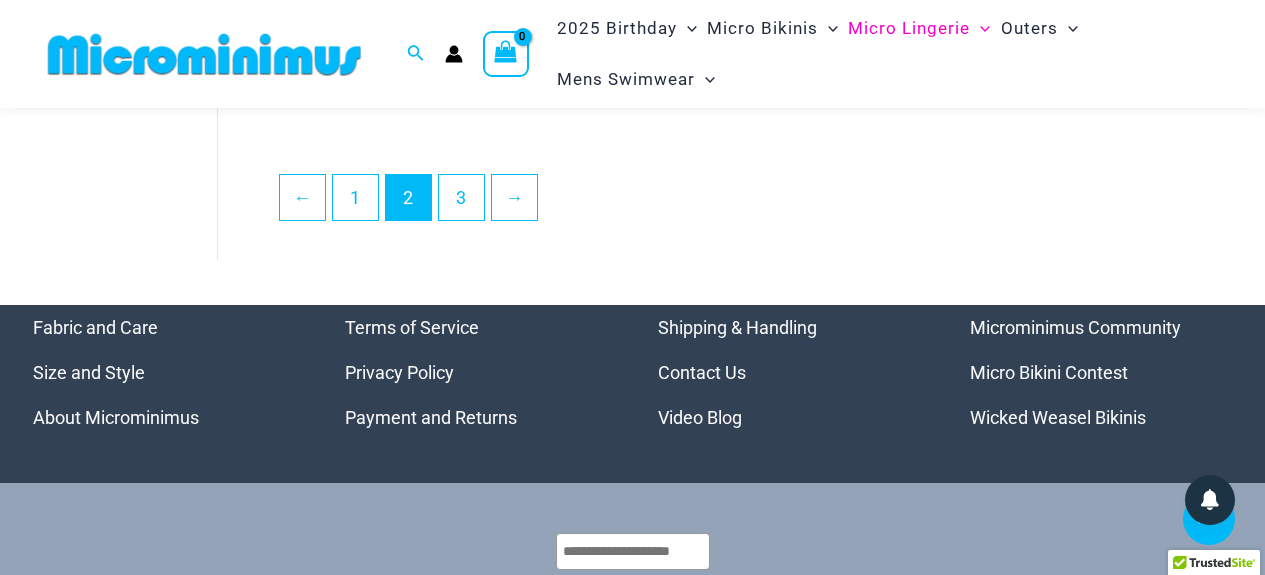scroll, scrollTop: 4347, scrollLeft: 0, axis: vertical 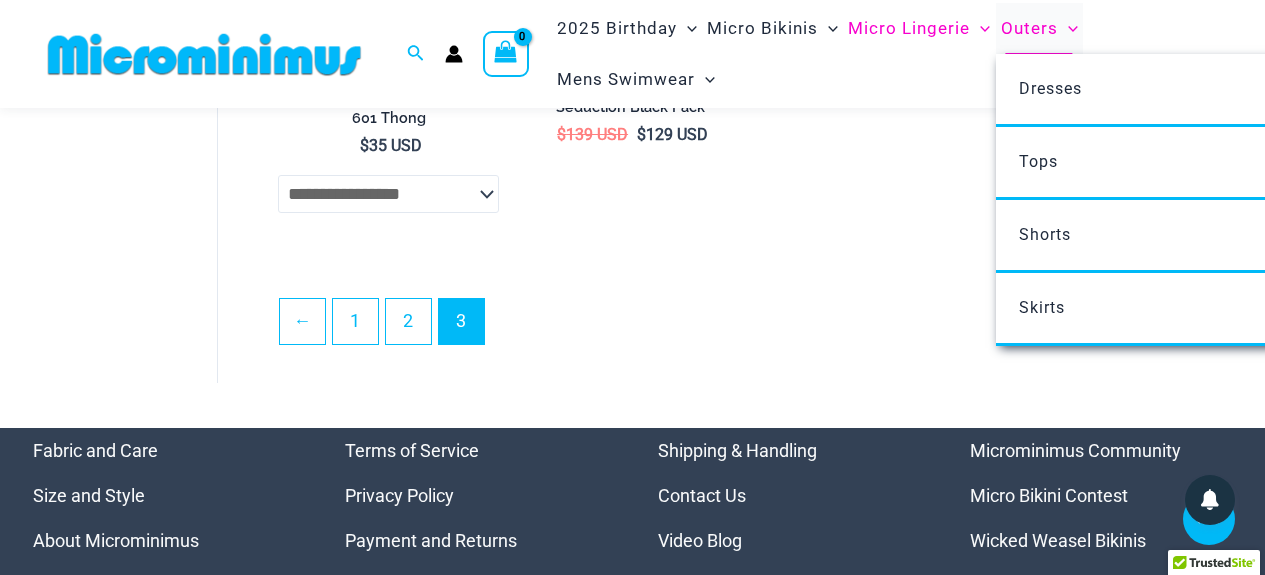 click on "Outers" at bounding box center (1029, 28) 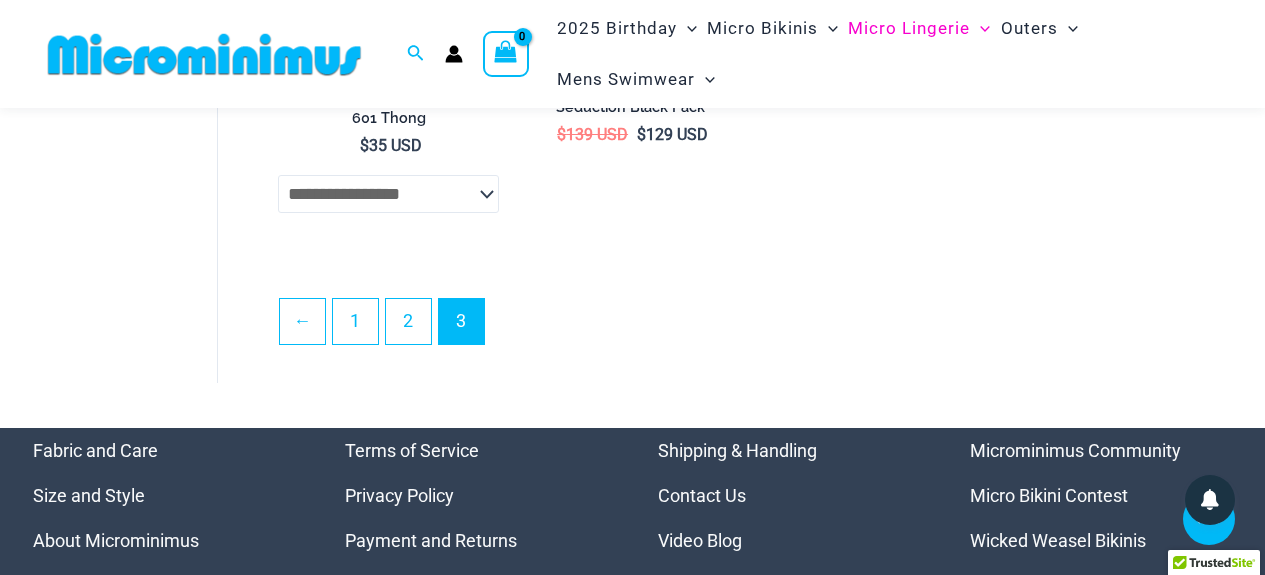 scroll, scrollTop: 2068, scrollLeft: 0, axis: vertical 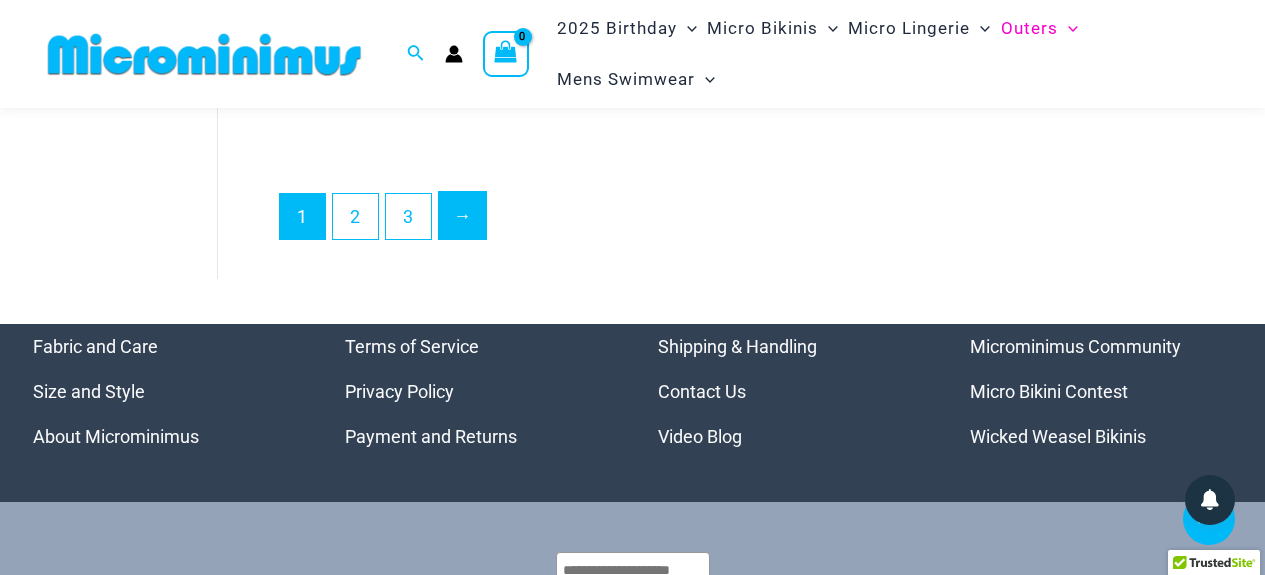 click on "→" at bounding box center (462, 215) 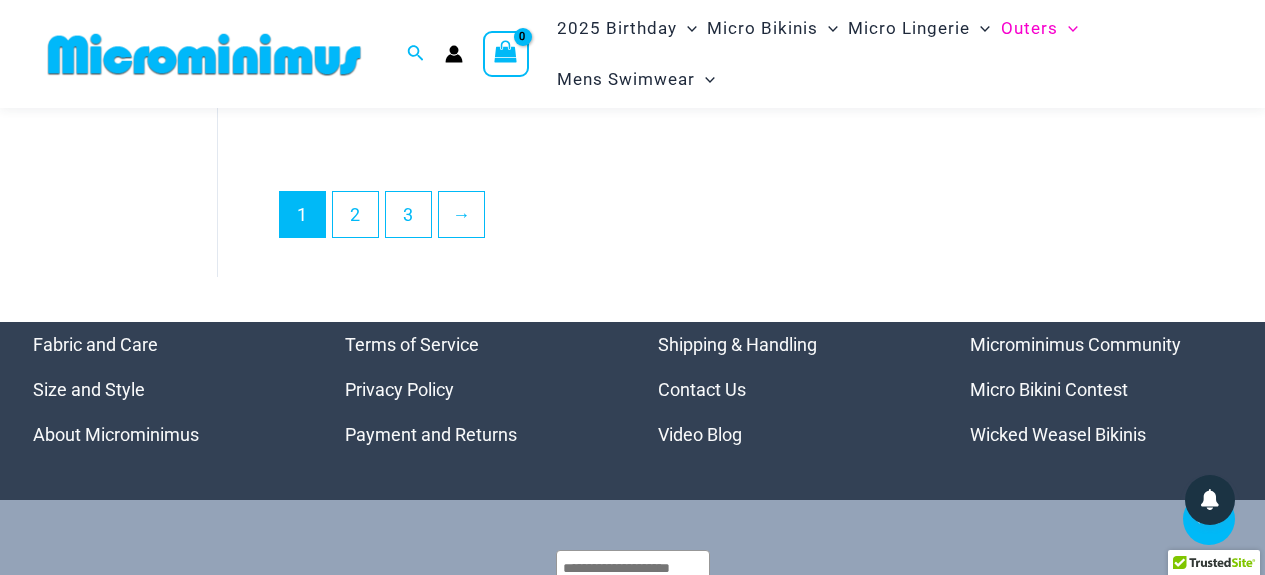 scroll, scrollTop: 4461, scrollLeft: 0, axis: vertical 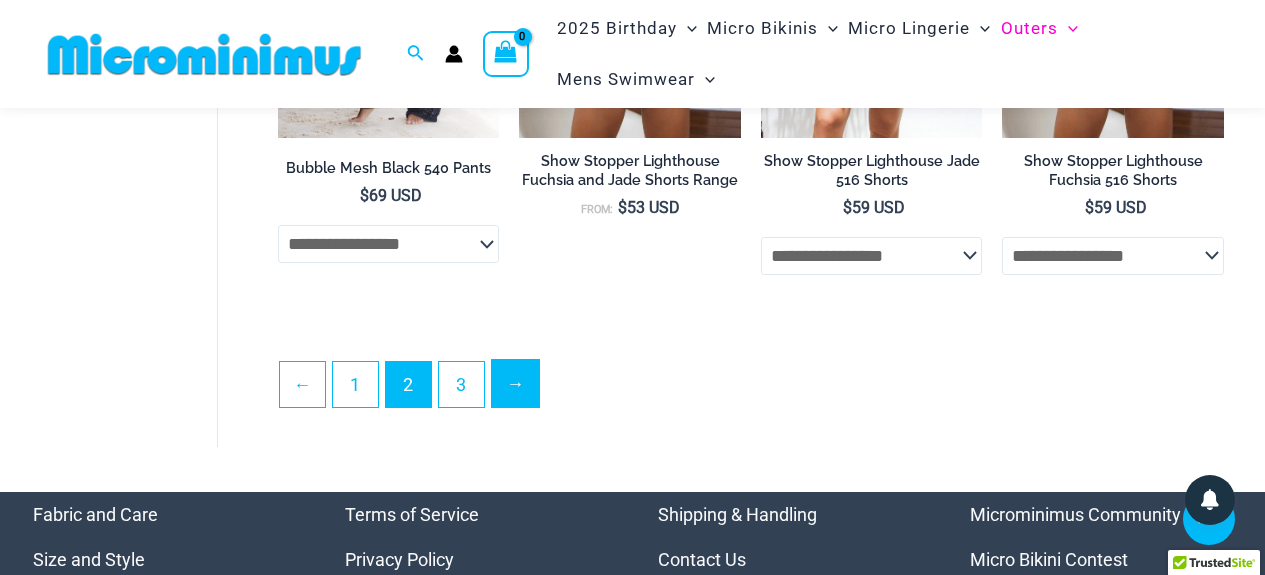 click on "→" at bounding box center (515, 383) 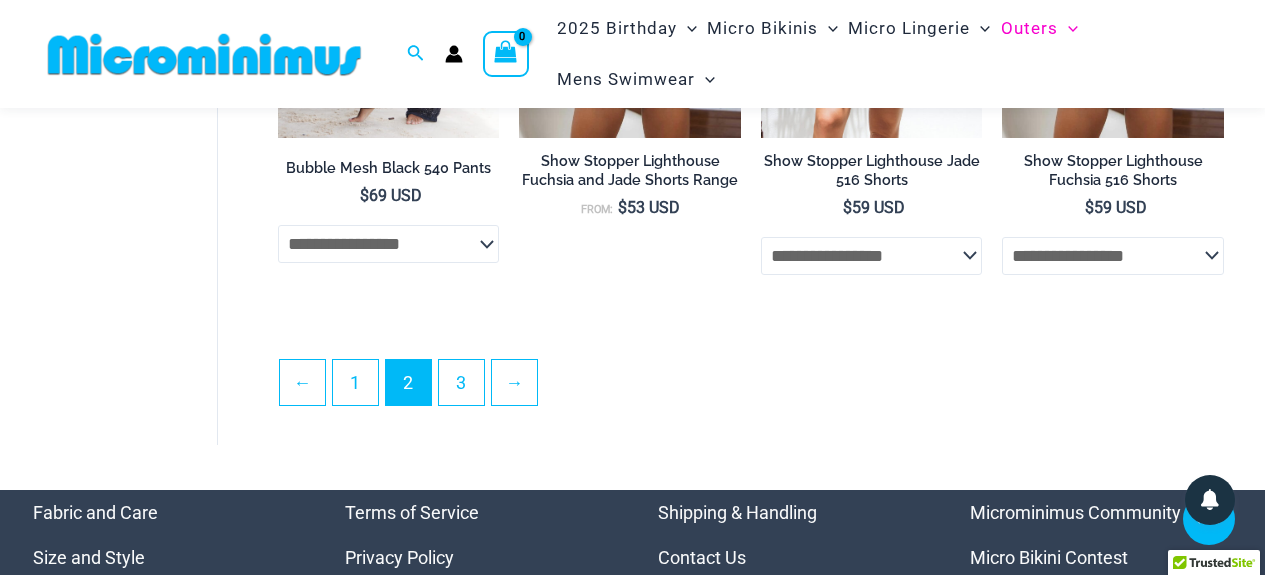 scroll, scrollTop: 4166, scrollLeft: 0, axis: vertical 